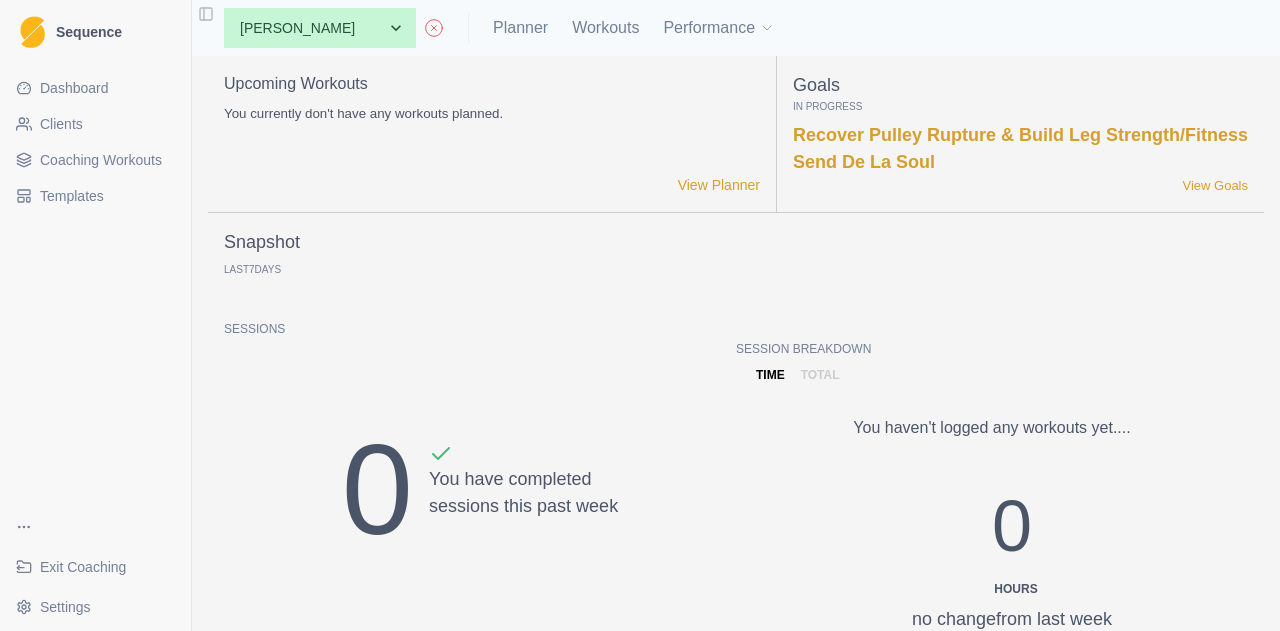 scroll, scrollTop: 0, scrollLeft: 0, axis: both 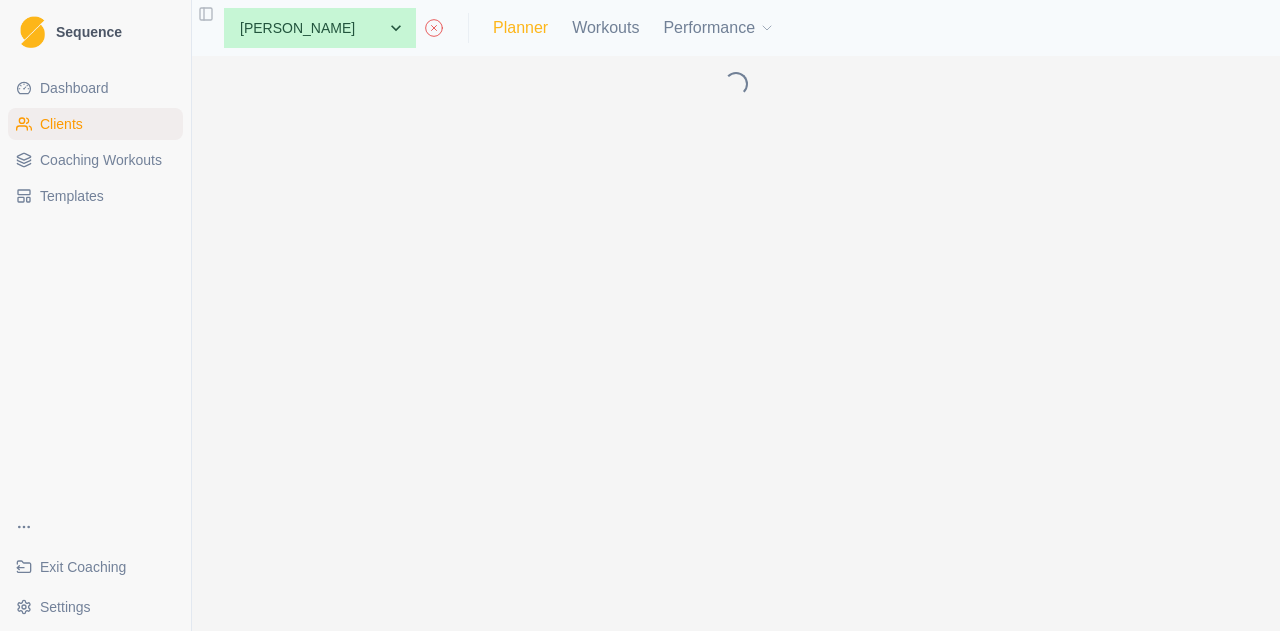 click on "Planner" at bounding box center [520, 28] 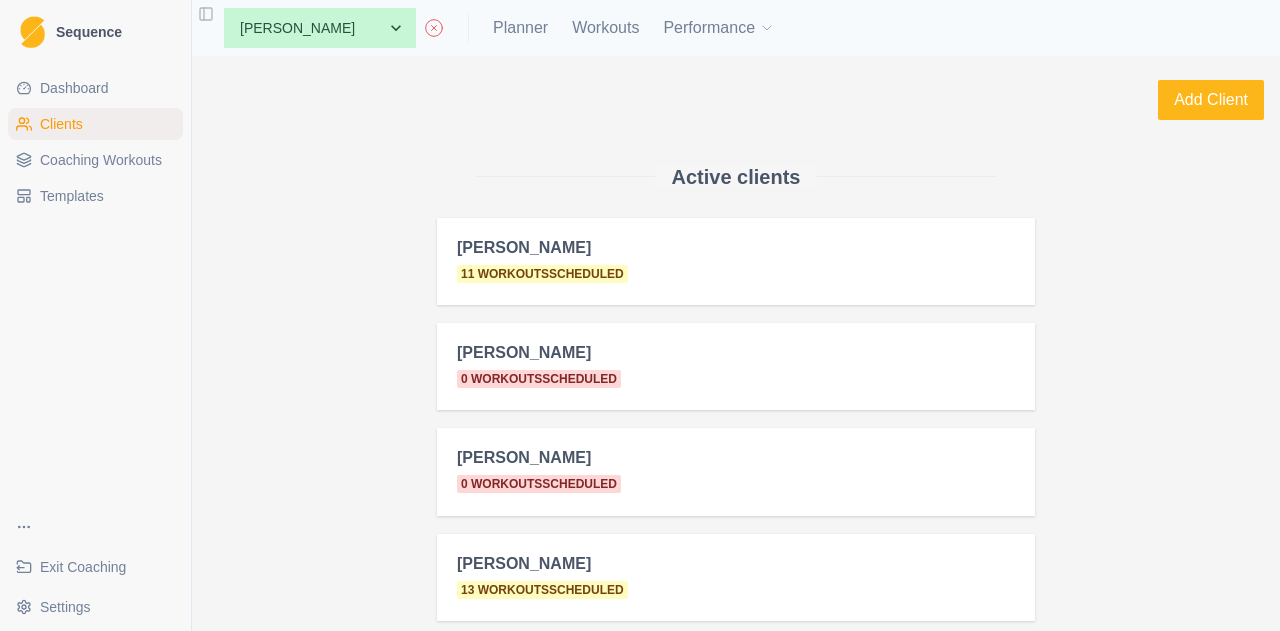 select on "month" 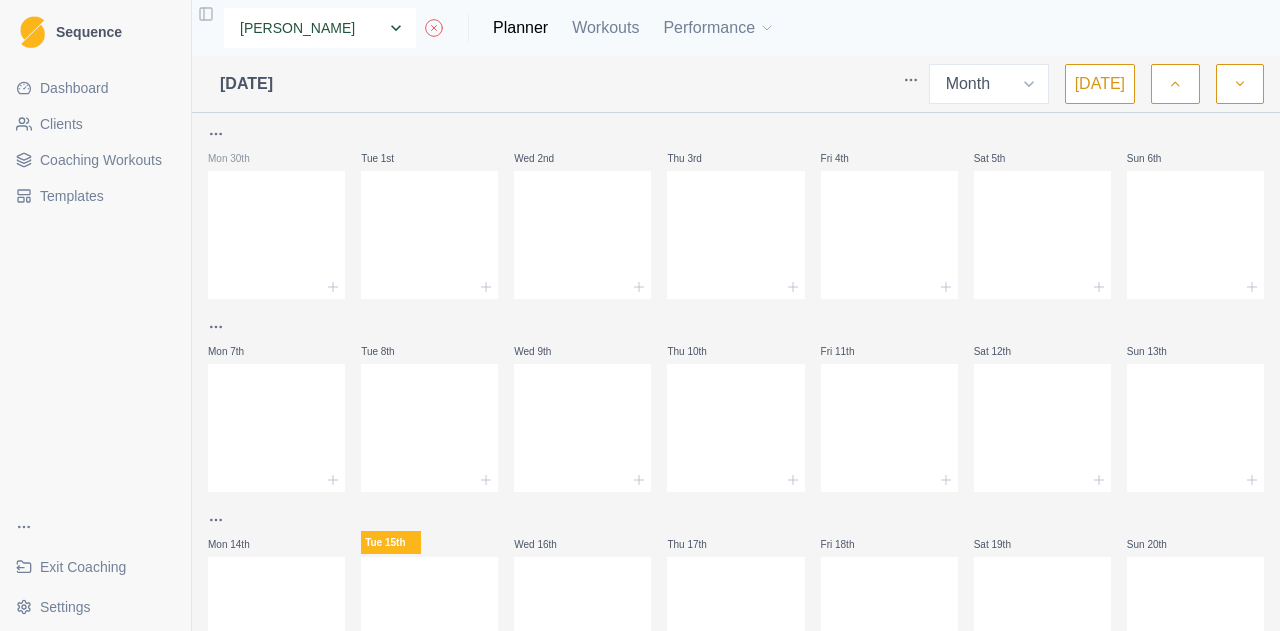 click on "None Ben Colton Billy Zulkifli Jimmy Justina Chan Lucy De Castello Luke Danzig Meg Hobson Michael O'Reilly Nick Ray Poppy Taylor Stella S-D Taj Madden Tim Coultas" at bounding box center [320, 28] 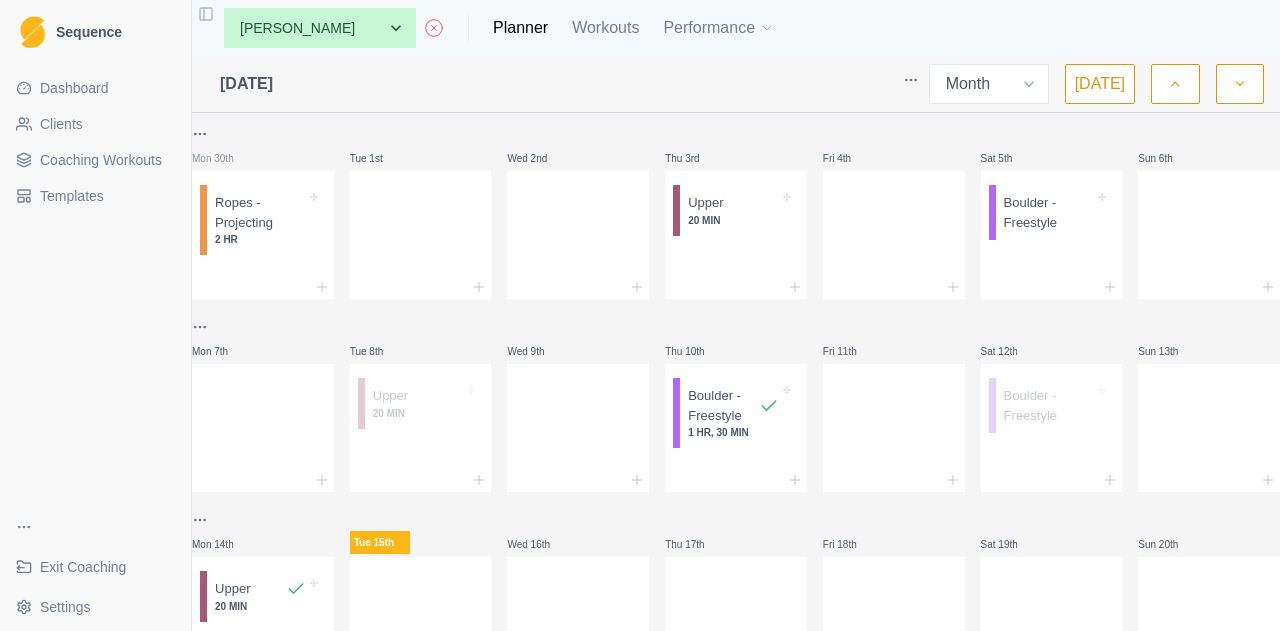 select on "month" 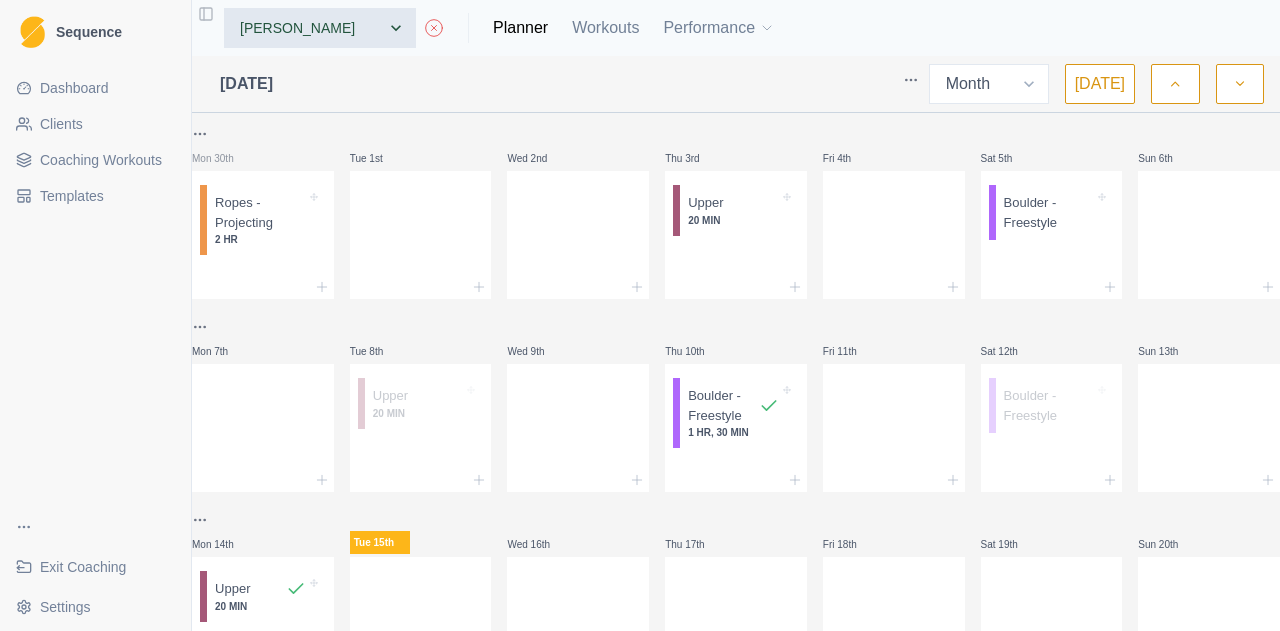 scroll, scrollTop: 0, scrollLeft: 0, axis: both 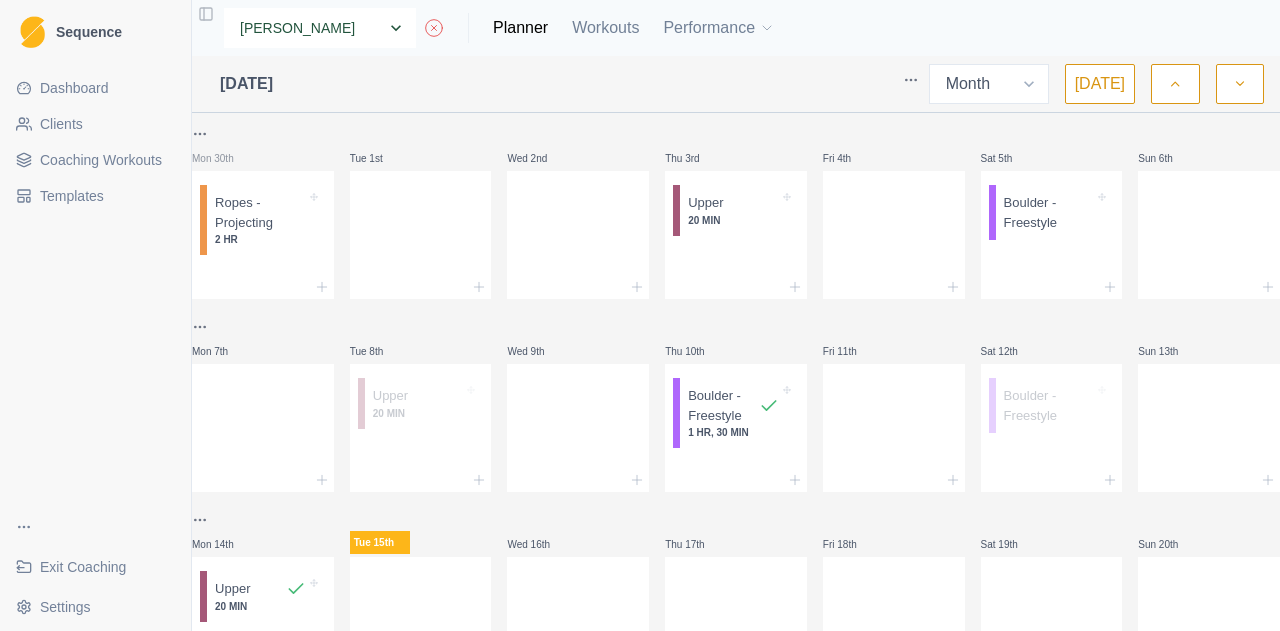 click on "None Ben Colton Billy Zulkifli Jimmy Justina Chan Lucy De Castello Luke Danzig Meg Hobson Michael O'Reilly Nick Ray Poppy Taylor Stella S-D Taj Madden Tim Coultas" at bounding box center [320, 28] 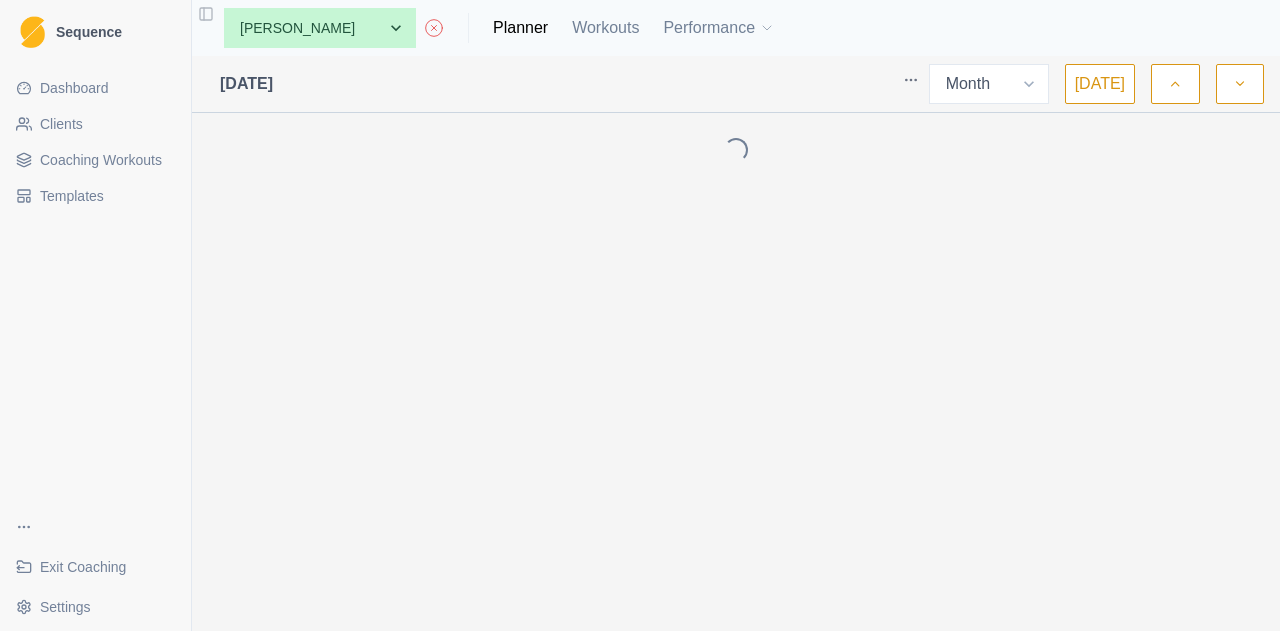 select on "month" 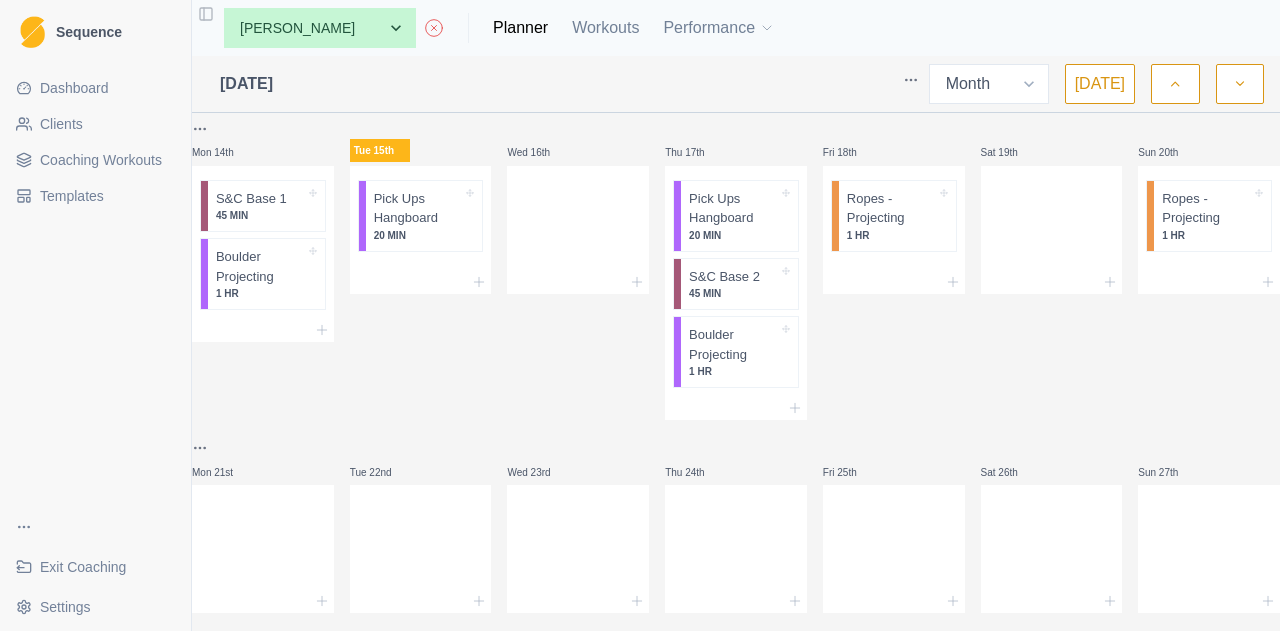 scroll, scrollTop: 513, scrollLeft: 0, axis: vertical 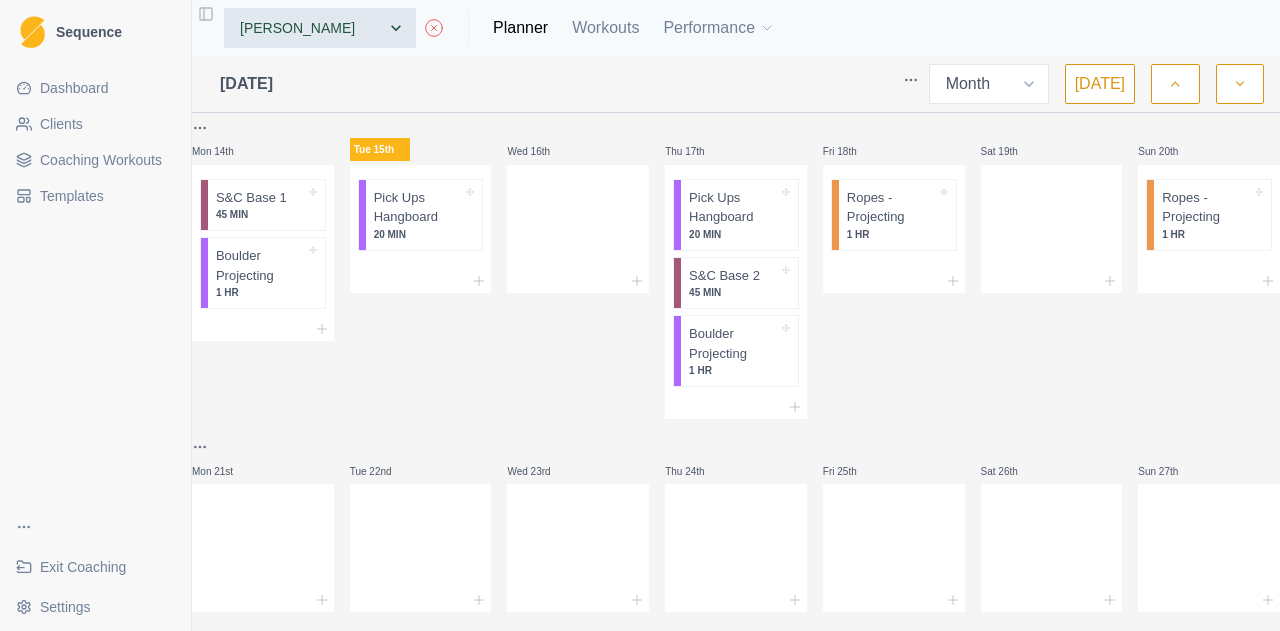 click on "None [PERSON_NAME] [PERSON_NAME] [PERSON_NAME] [PERSON_NAME] [PERSON_NAME] [PERSON_NAME] [PERSON_NAME] [PERSON_NAME] [PERSON_NAME] S-D [PERSON_NAME] [PERSON_NAME]" at bounding box center [320, 28] 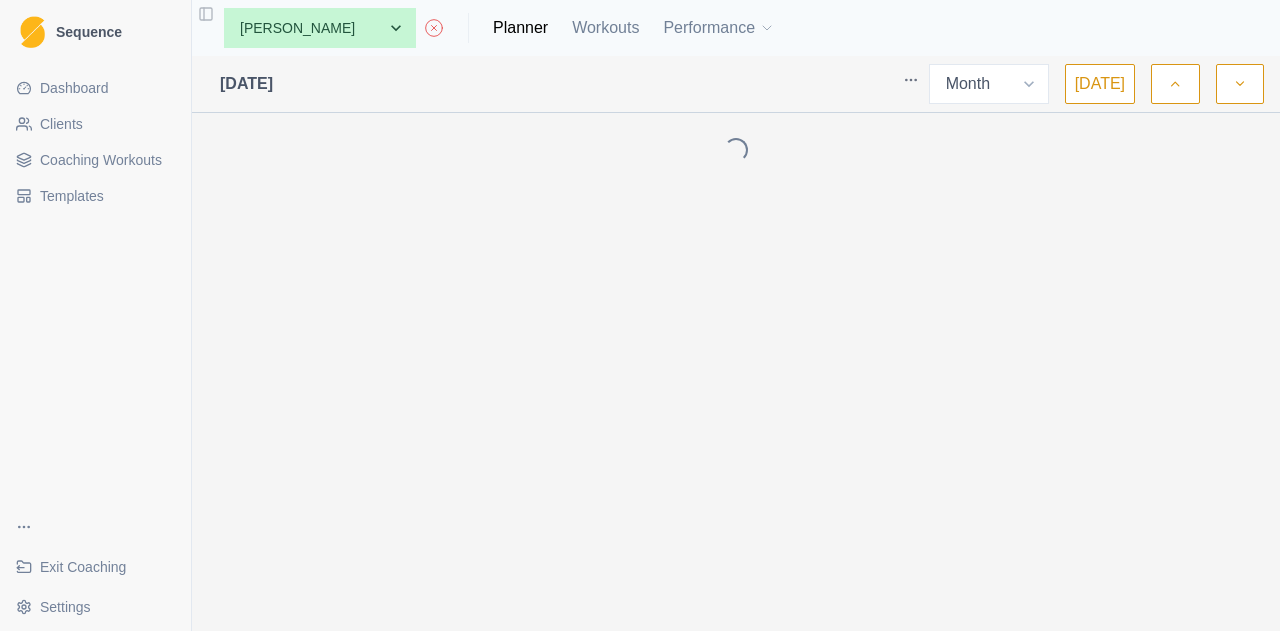 select on "month" 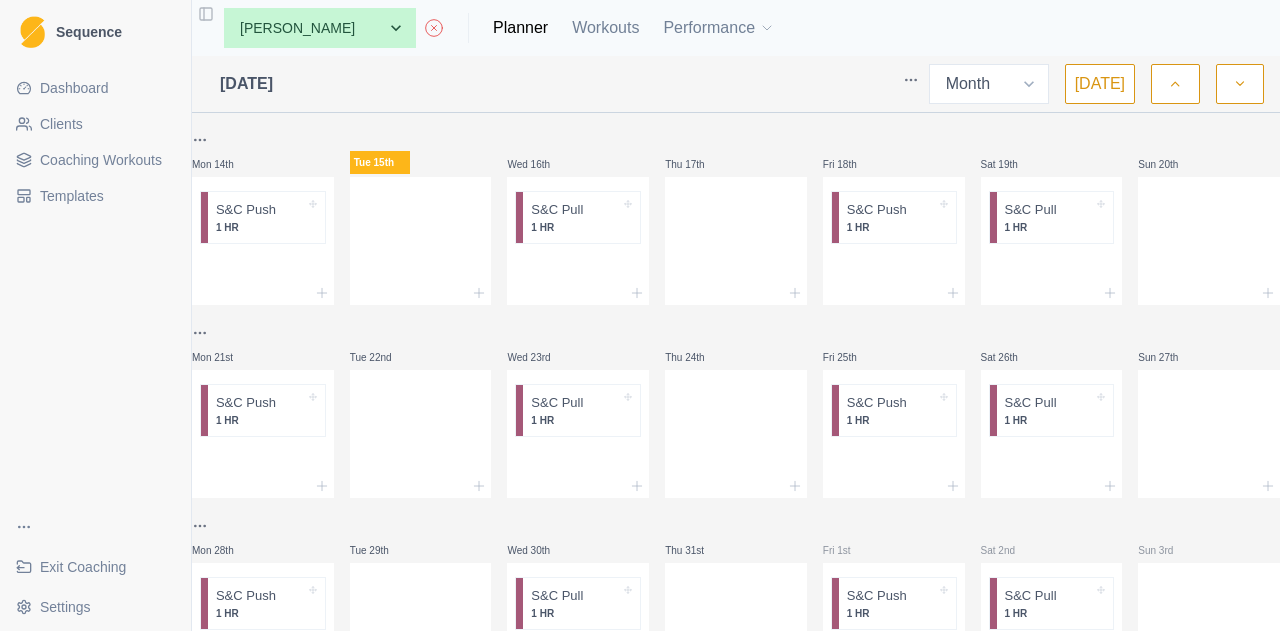 scroll, scrollTop: 72, scrollLeft: 0, axis: vertical 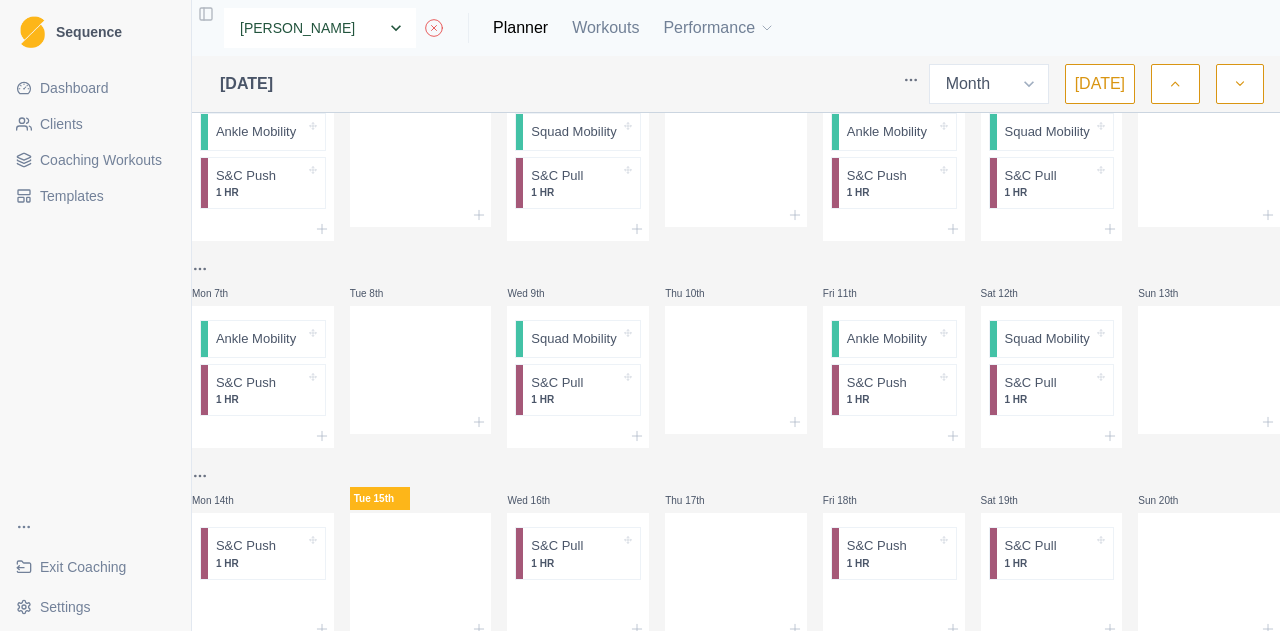 click on "None [PERSON_NAME] [PERSON_NAME] [PERSON_NAME] [PERSON_NAME] [PERSON_NAME] [PERSON_NAME] [PERSON_NAME] [PERSON_NAME] [PERSON_NAME] S-D [PERSON_NAME] [PERSON_NAME]" at bounding box center [320, 28] 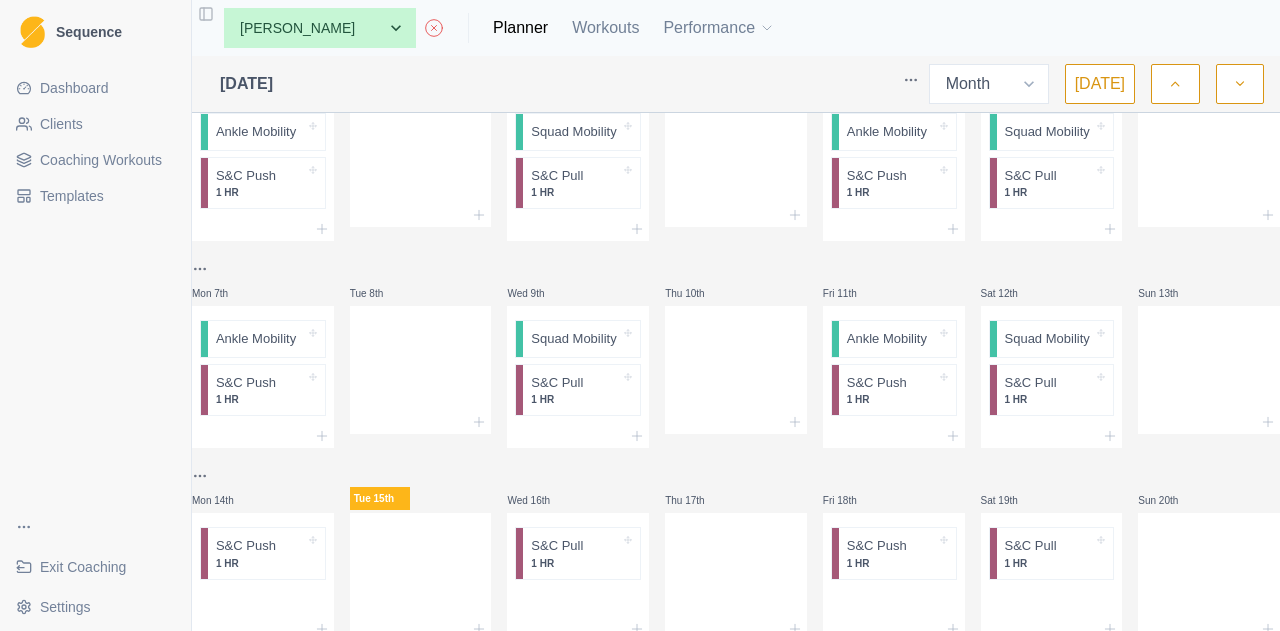 click on "Clients" at bounding box center (95, 124) 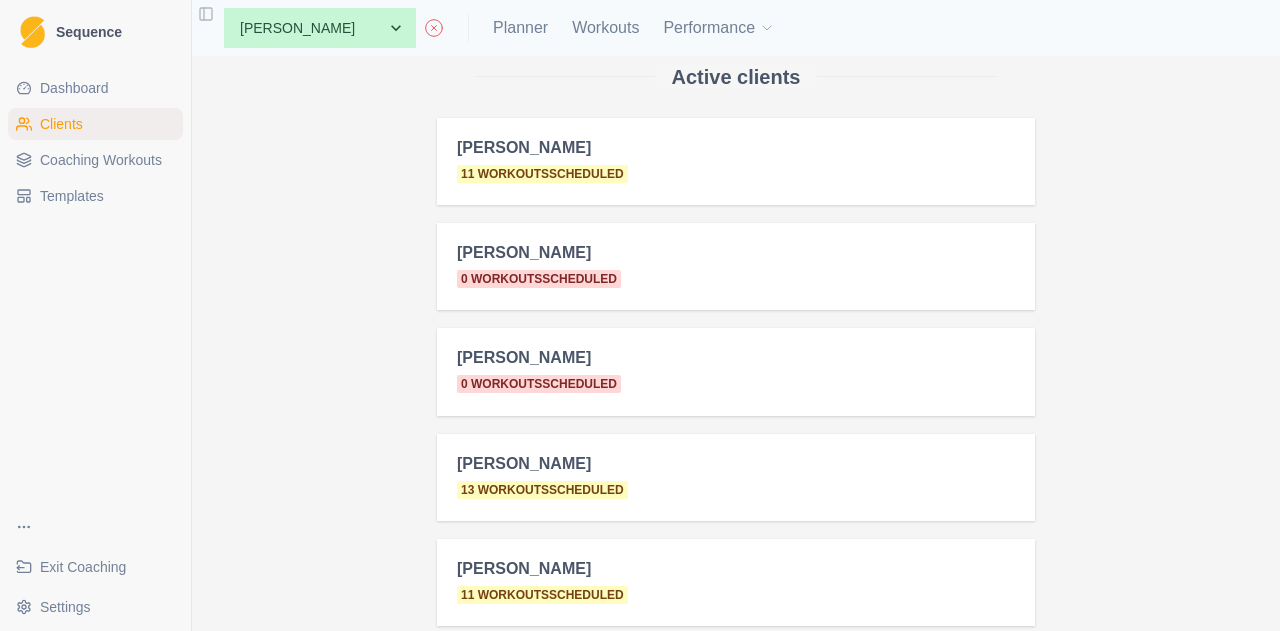 scroll, scrollTop: 102, scrollLeft: 0, axis: vertical 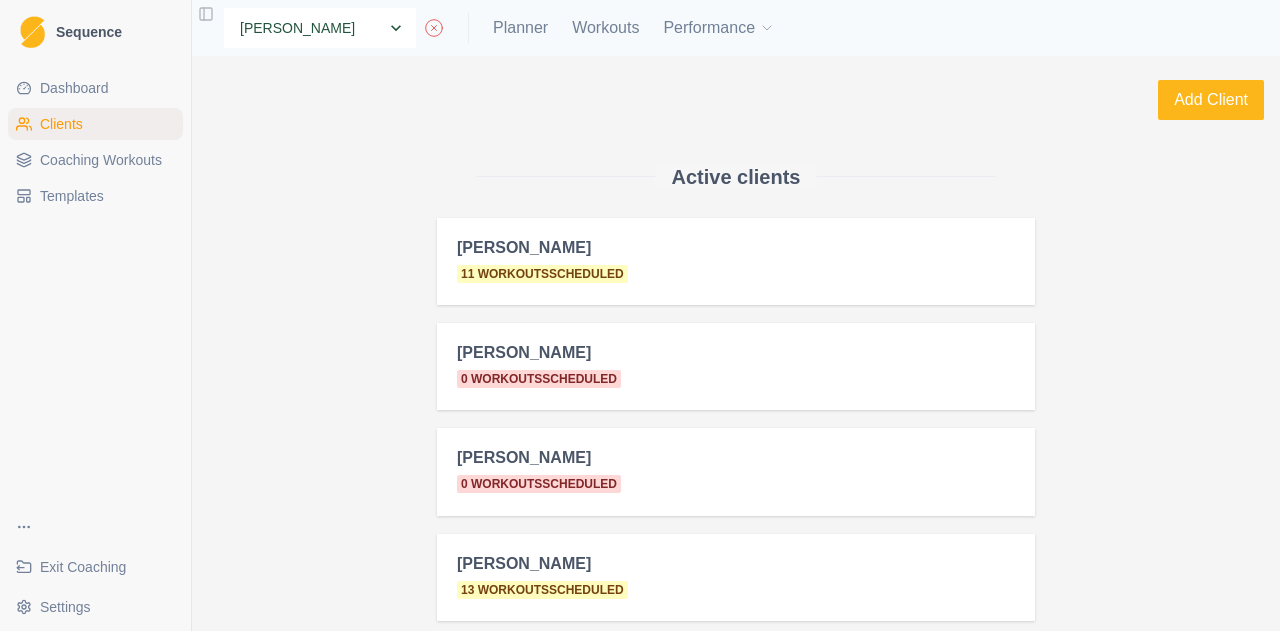 click on "None [PERSON_NAME] [PERSON_NAME] [PERSON_NAME] [PERSON_NAME] [PERSON_NAME] [PERSON_NAME] [PERSON_NAME] [PERSON_NAME] [PERSON_NAME] S-D [PERSON_NAME] [PERSON_NAME]" at bounding box center (320, 28) 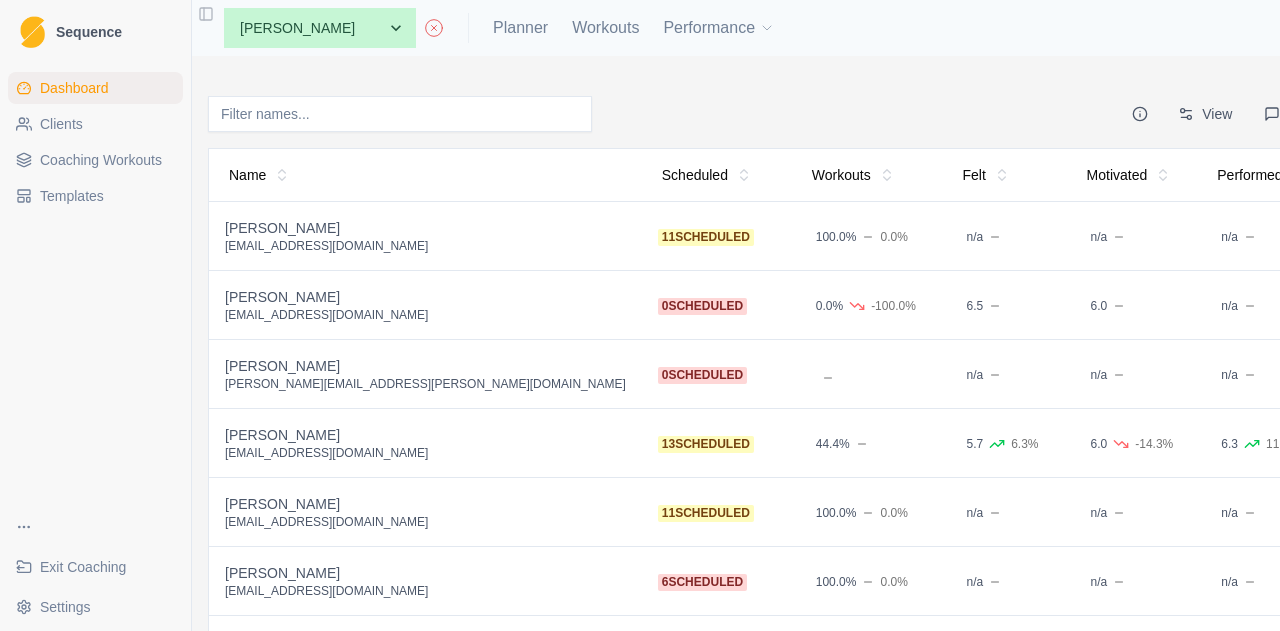 scroll, scrollTop: 0, scrollLeft: 0, axis: both 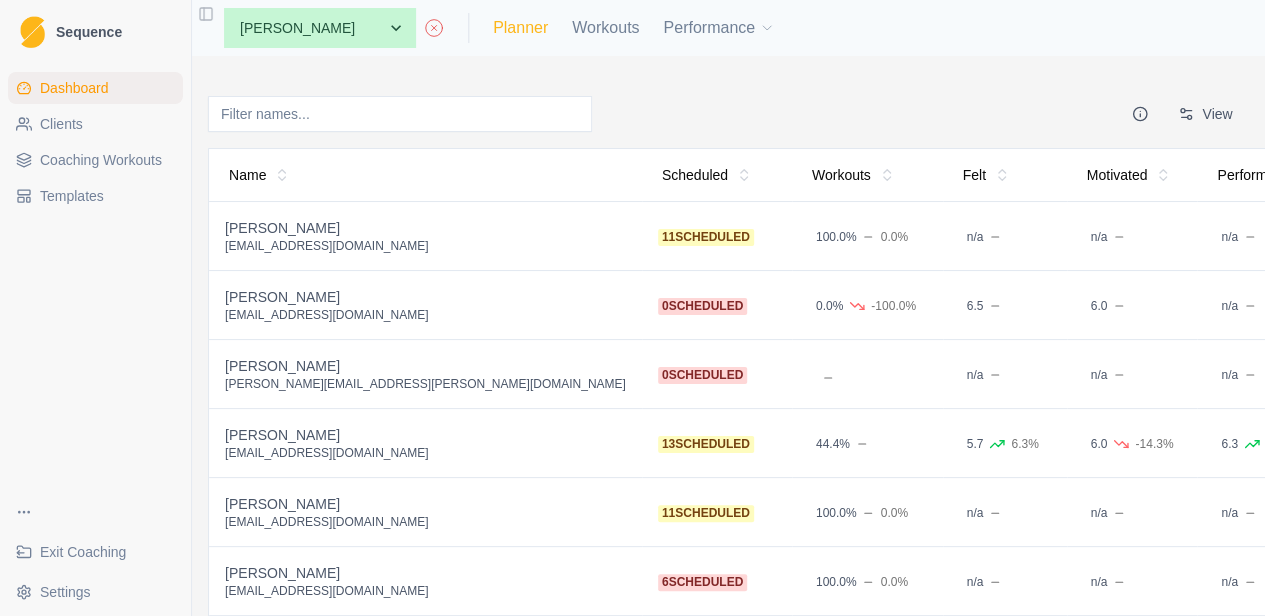 click on "Planner" at bounding box center (520, 28) 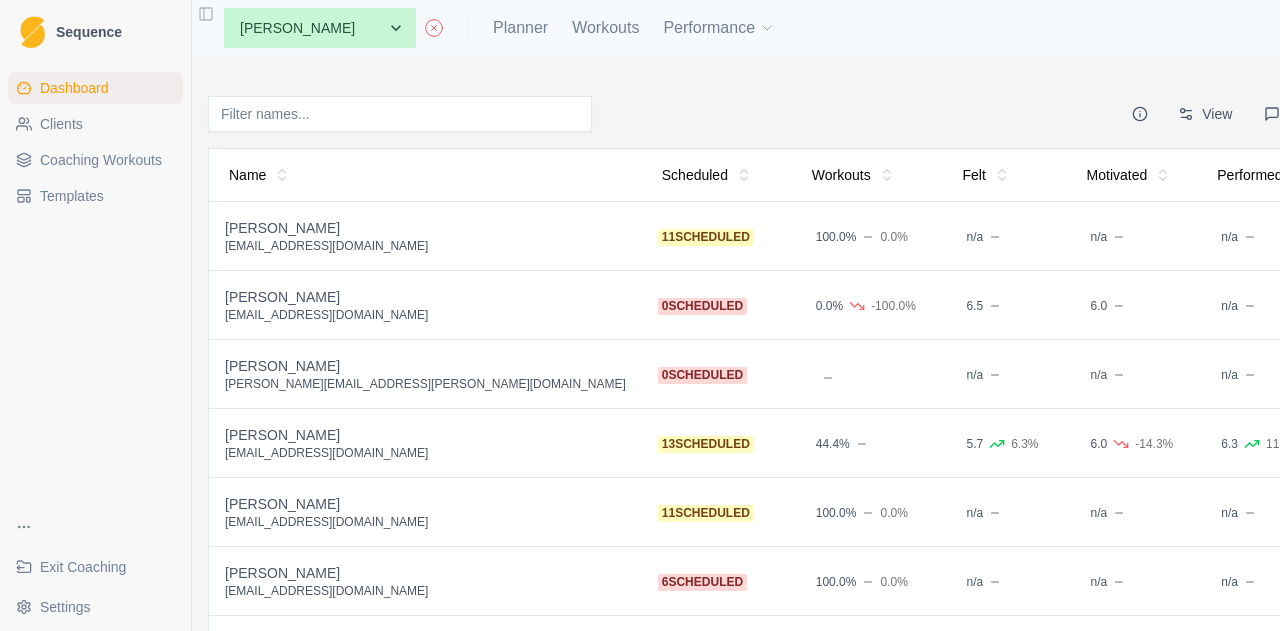 select on "month" 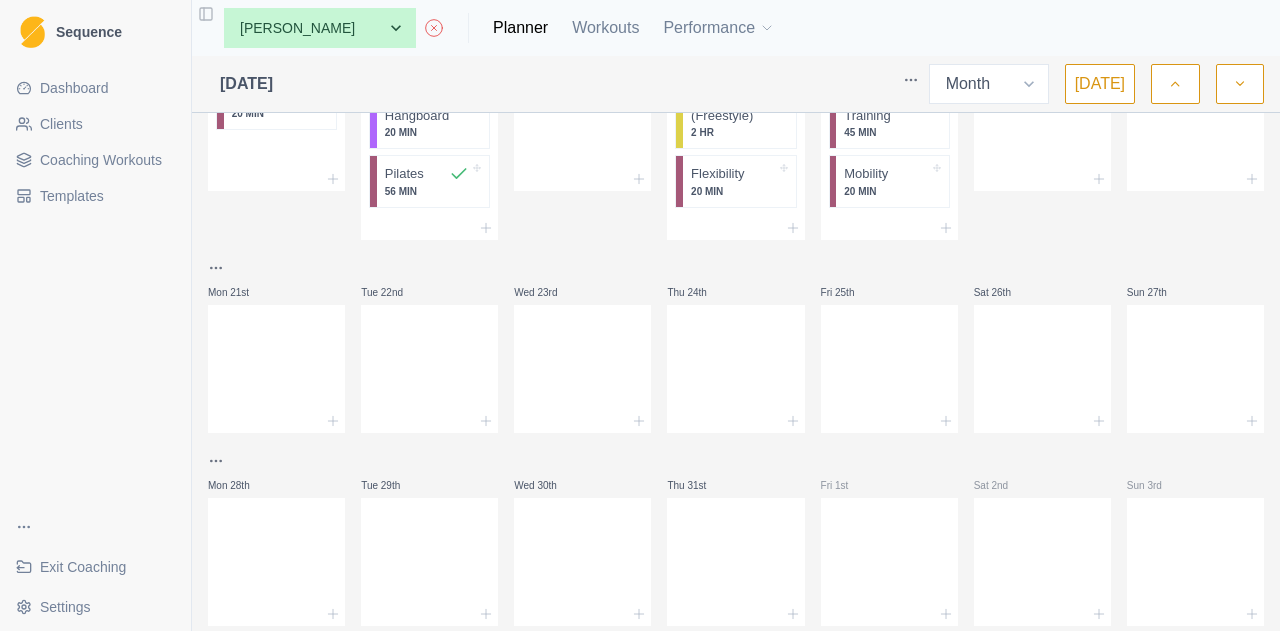 scroll, scrollTop: 719, scrollLeft: 0, axis: vertical 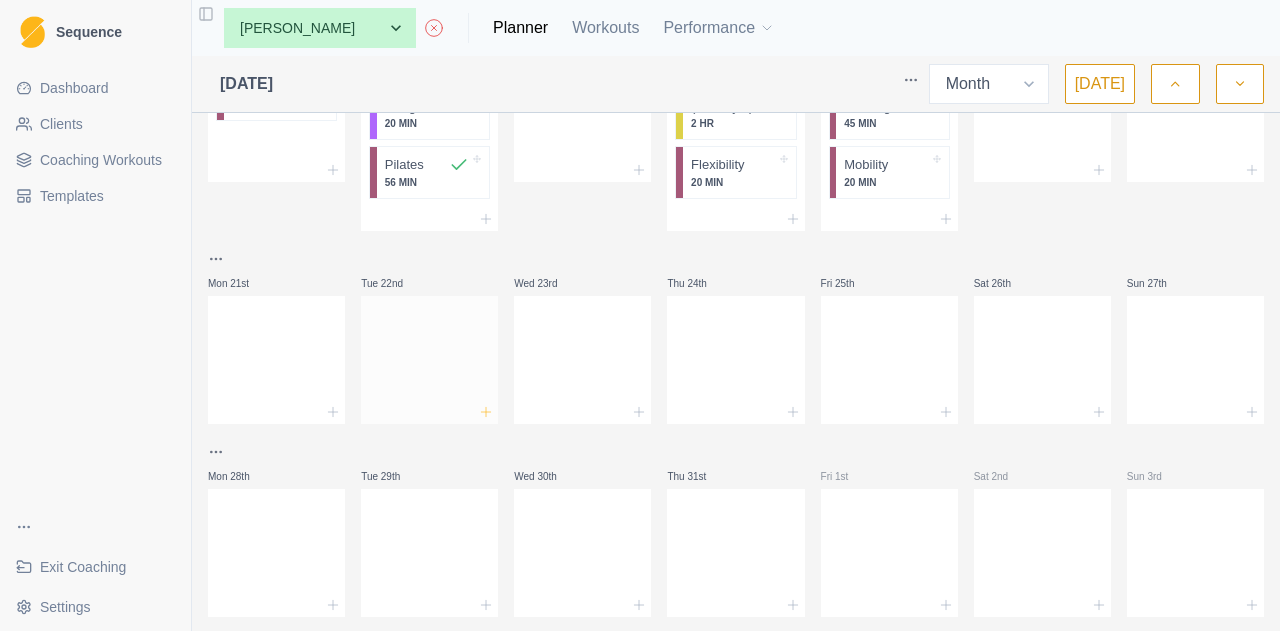 click 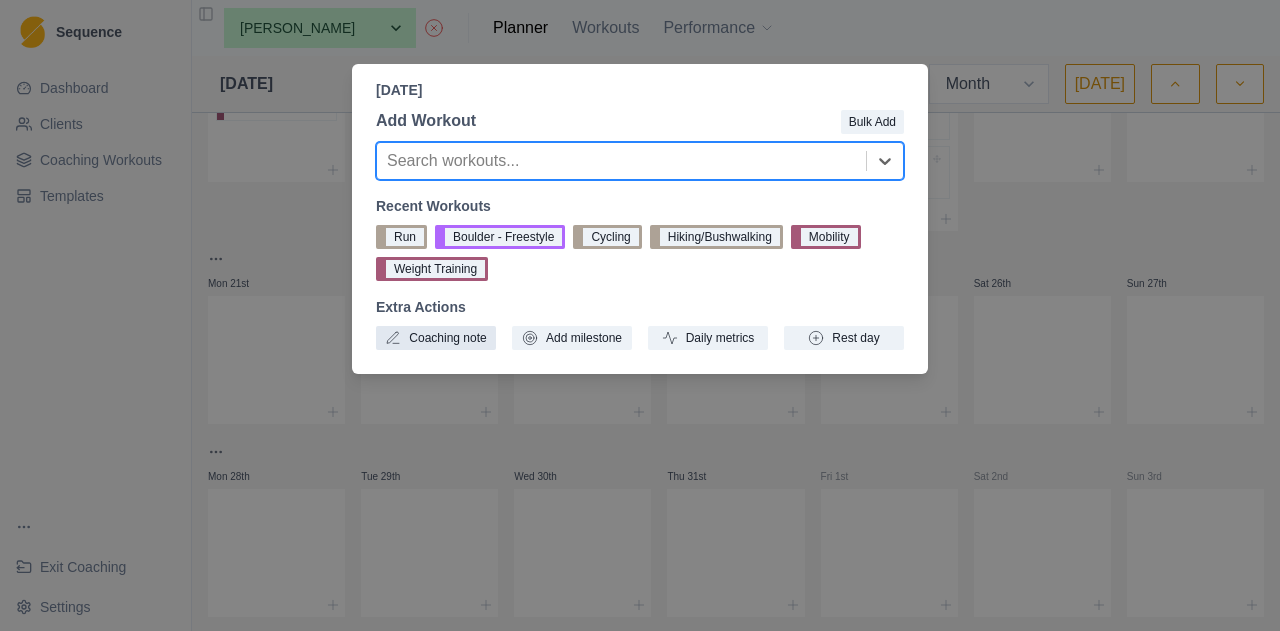 click on "Coaching note" at bounding box center [436, 338] 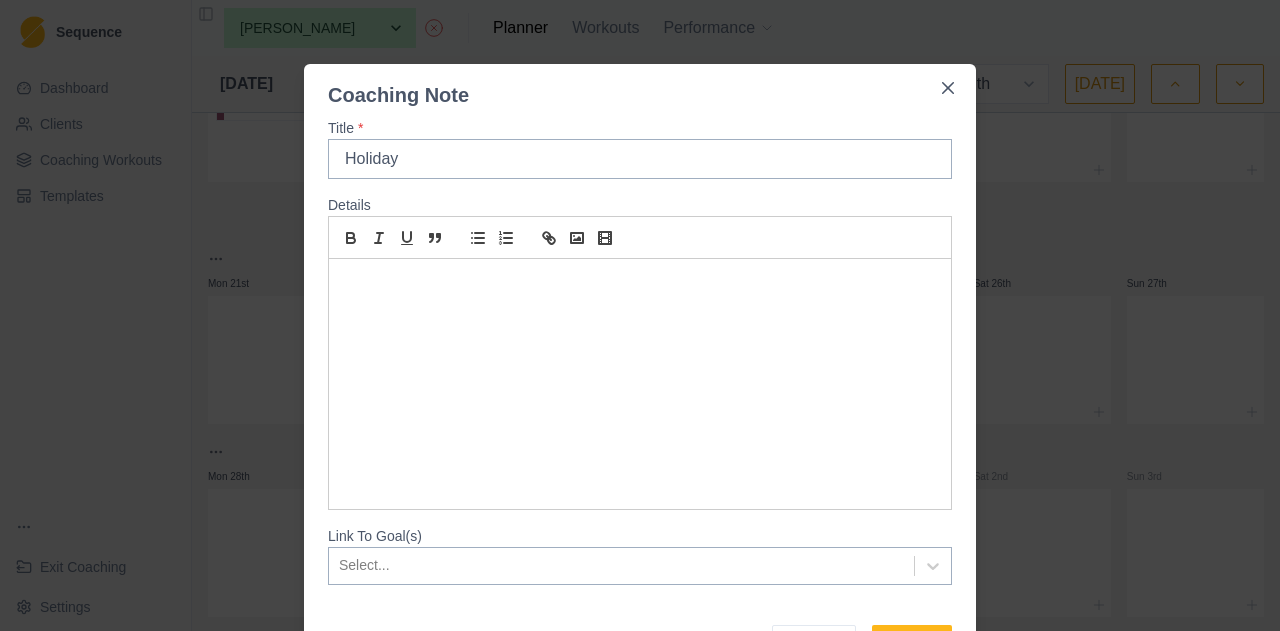 type on "Holiday" 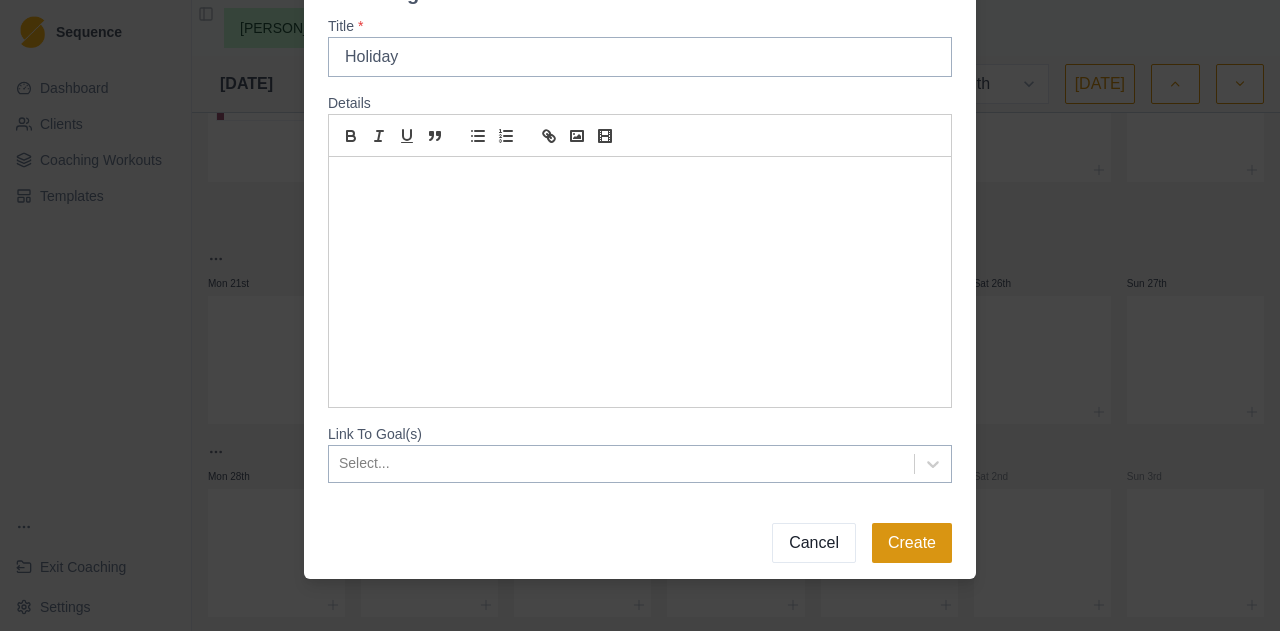 click on "Create" at bounding box center [912, 543] 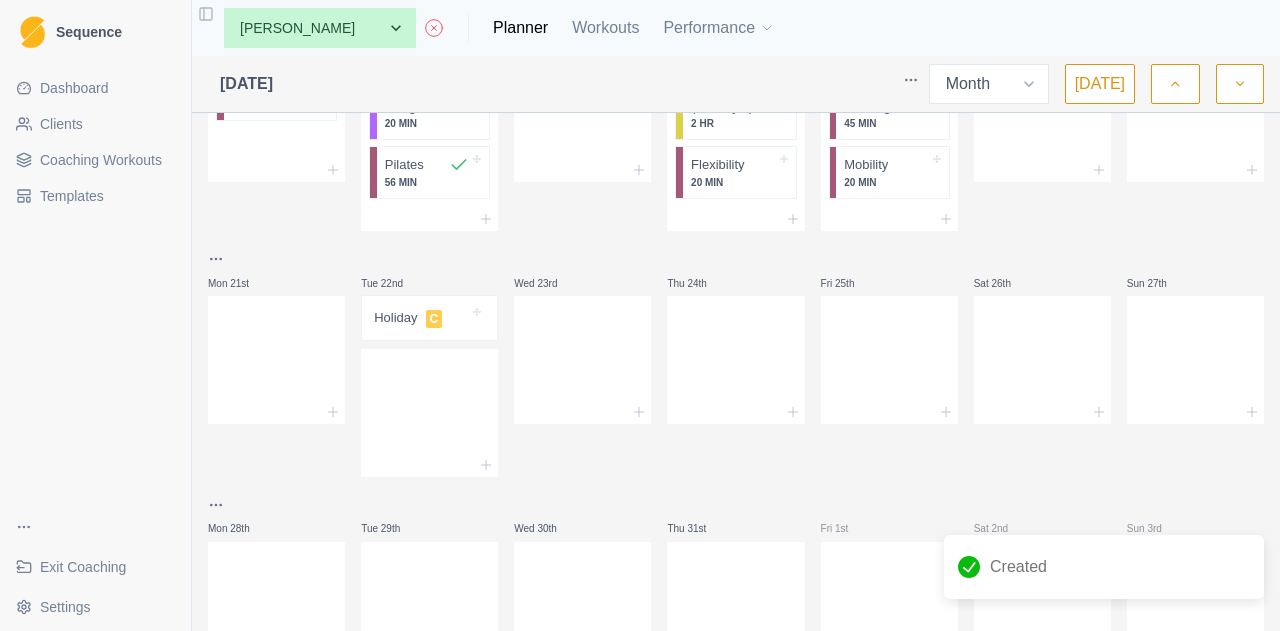 scroll, scrollTop: 866, scrollLeft: 0, axis: vertical 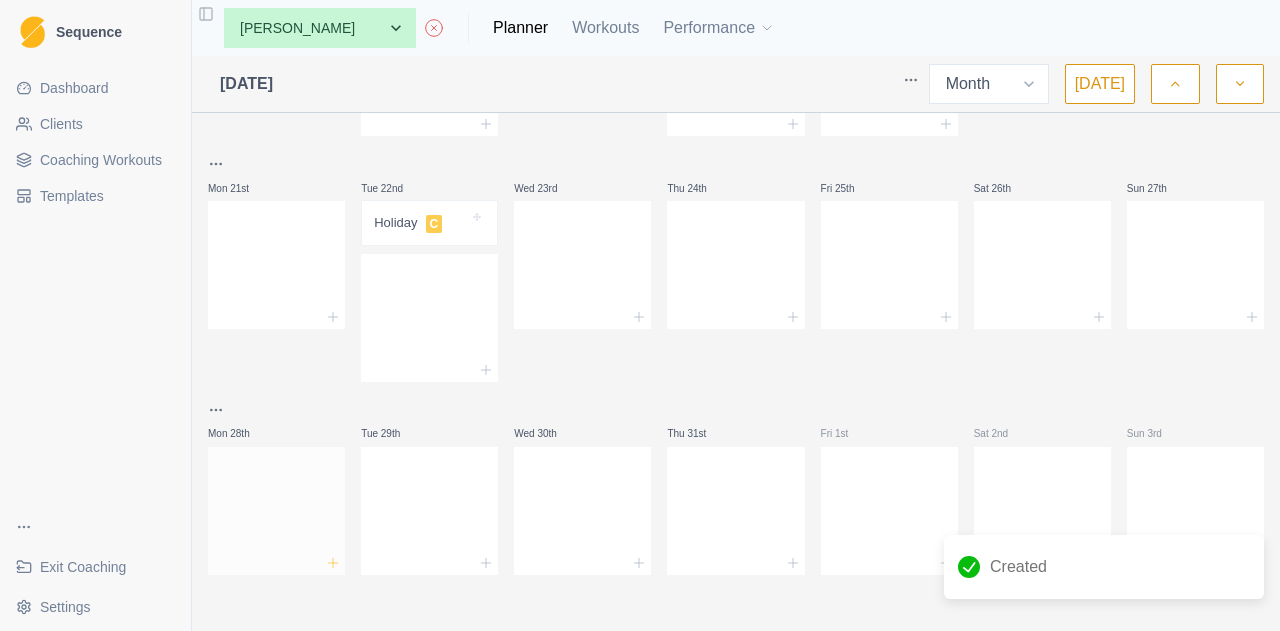 click 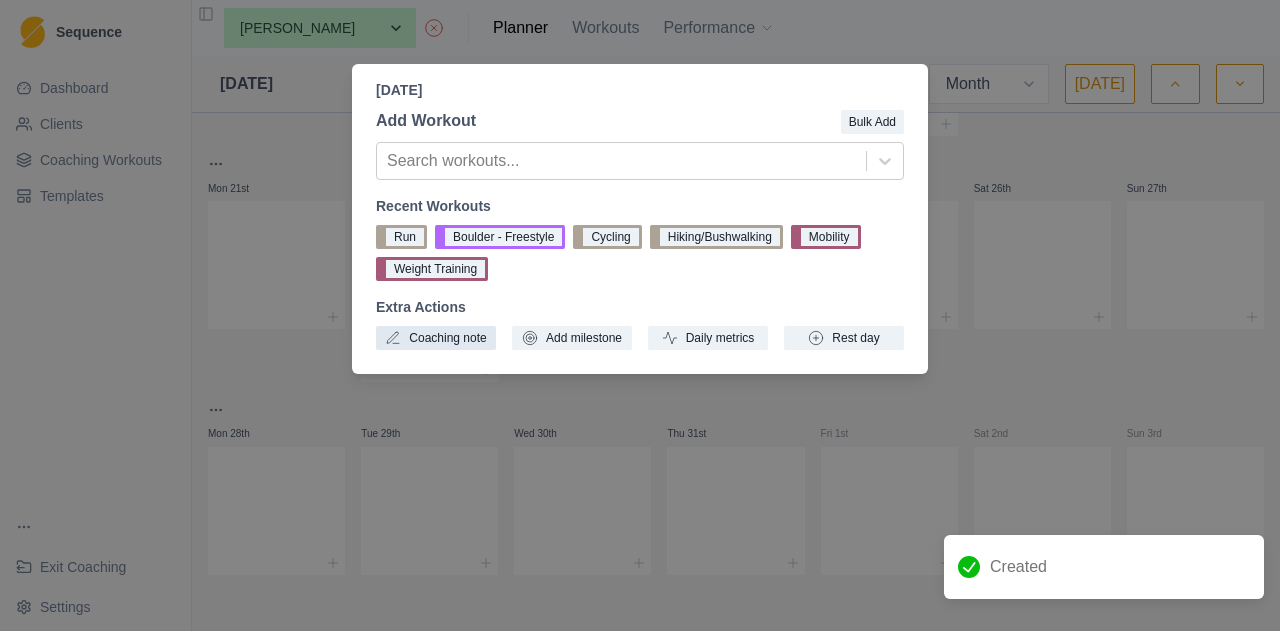 click on "Coaching note" at bounding box center [436, 338] 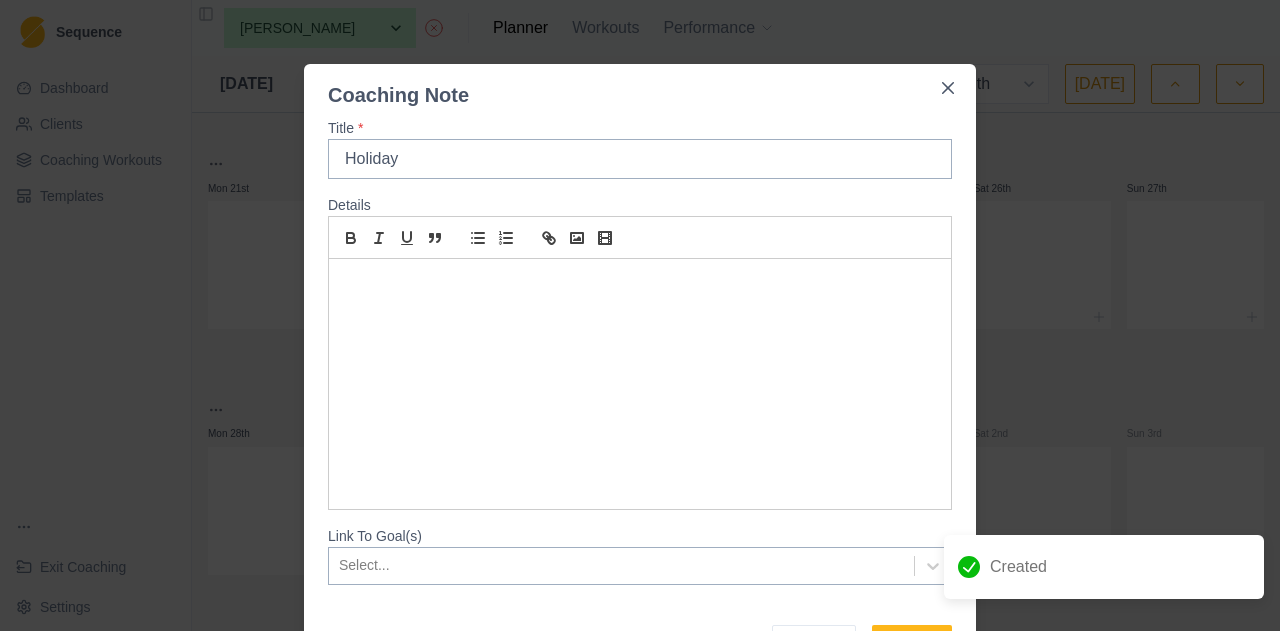 scroll, scrollTop: 112, scrollLeft: 0, axis: vertical 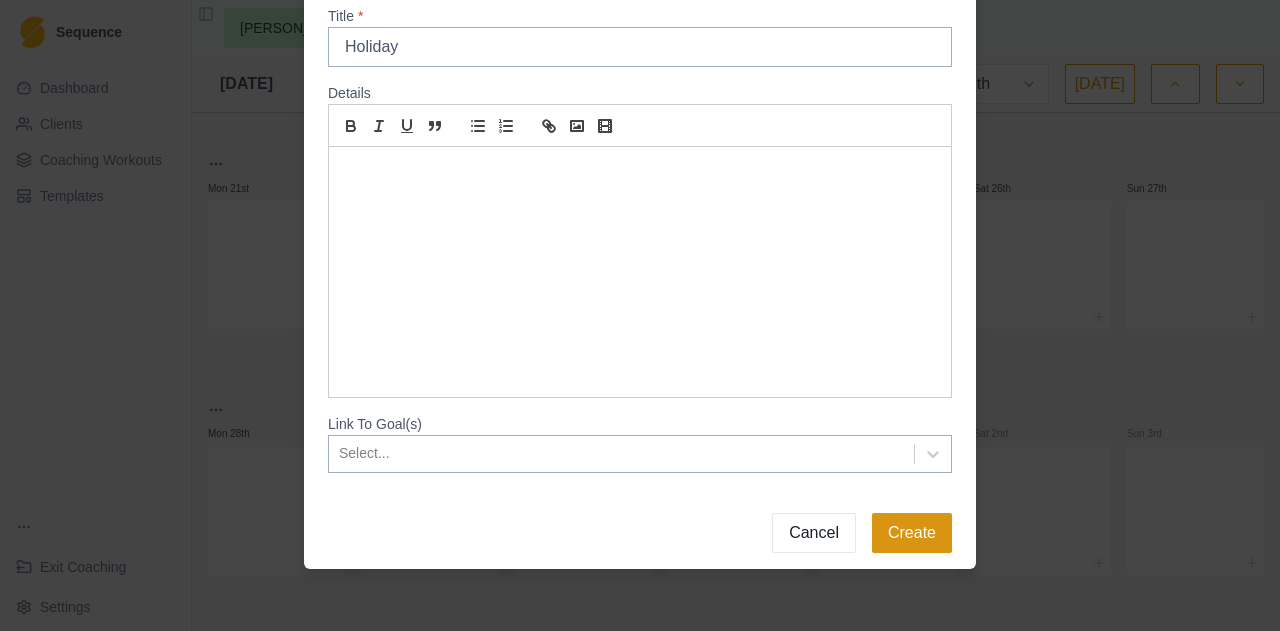type on "Holiday" 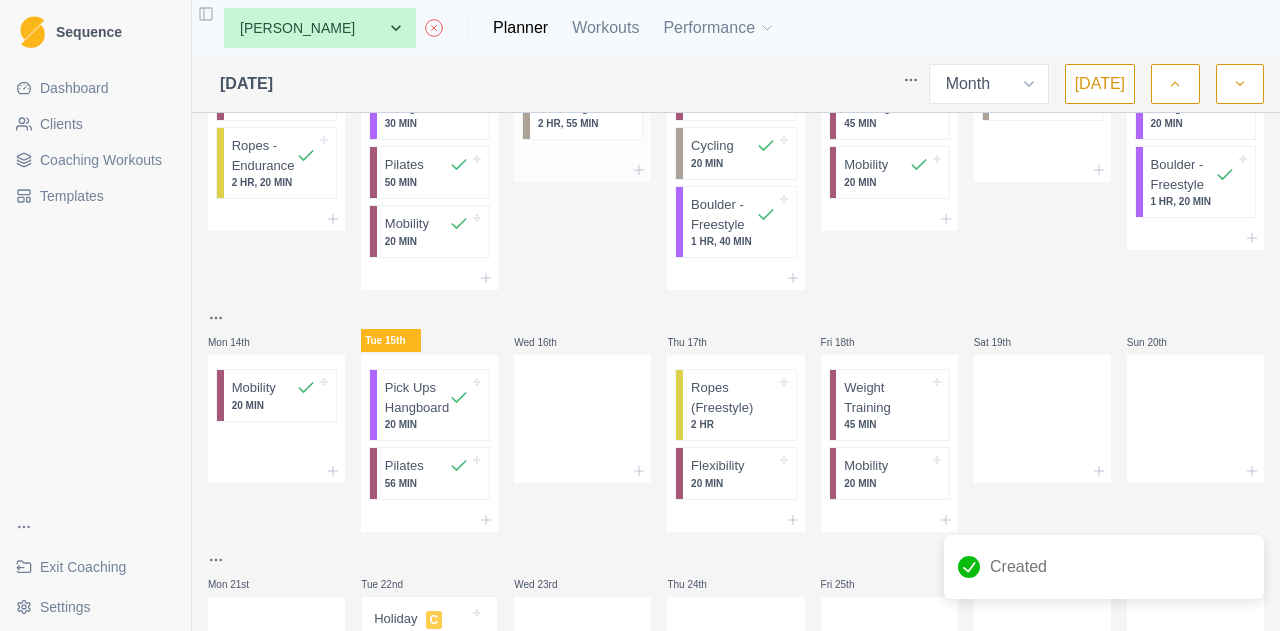 scroll, scrollTop: 420, scrollLeft: 0, axis: vertical 